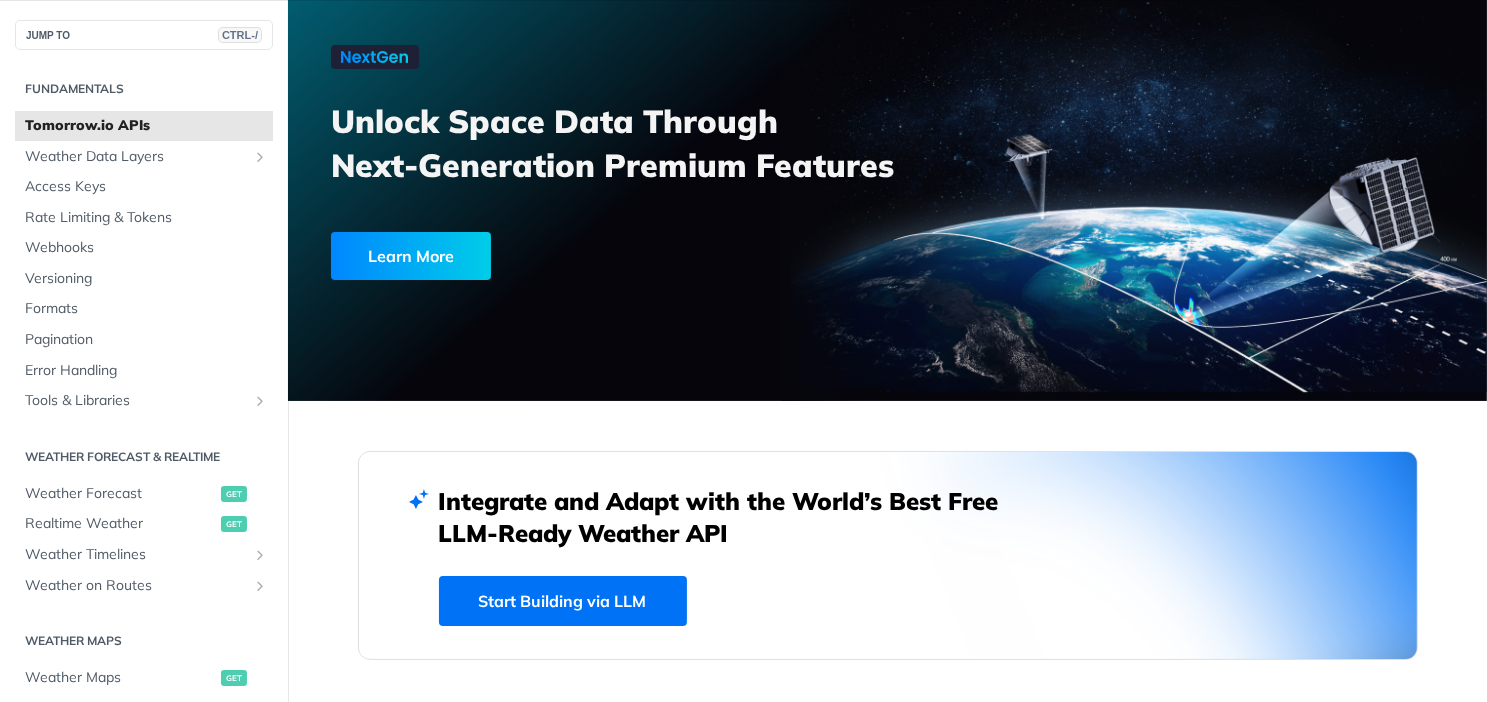 scroll, scrollTop: 0, scrollLeft: 0, axis: both 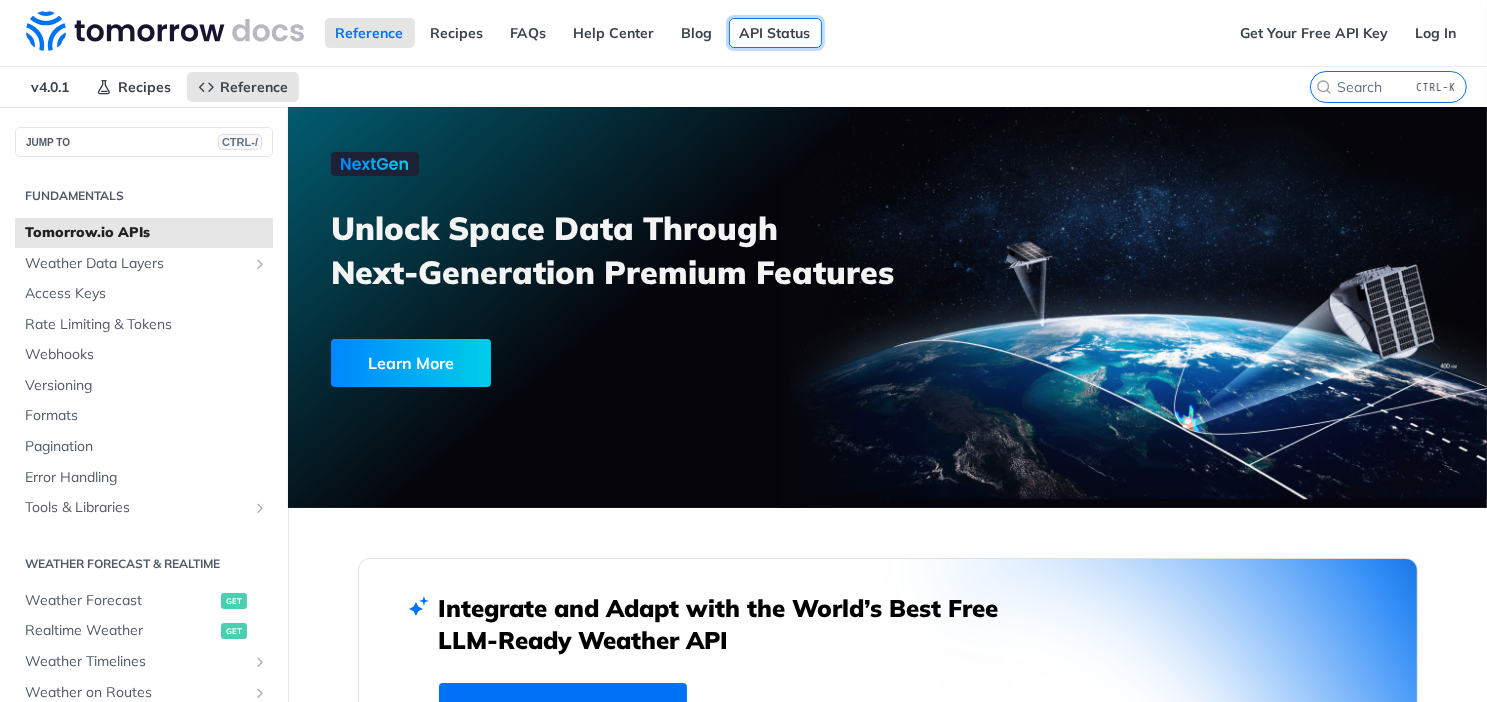 click on "API Status" at bounding box center [775, 33] 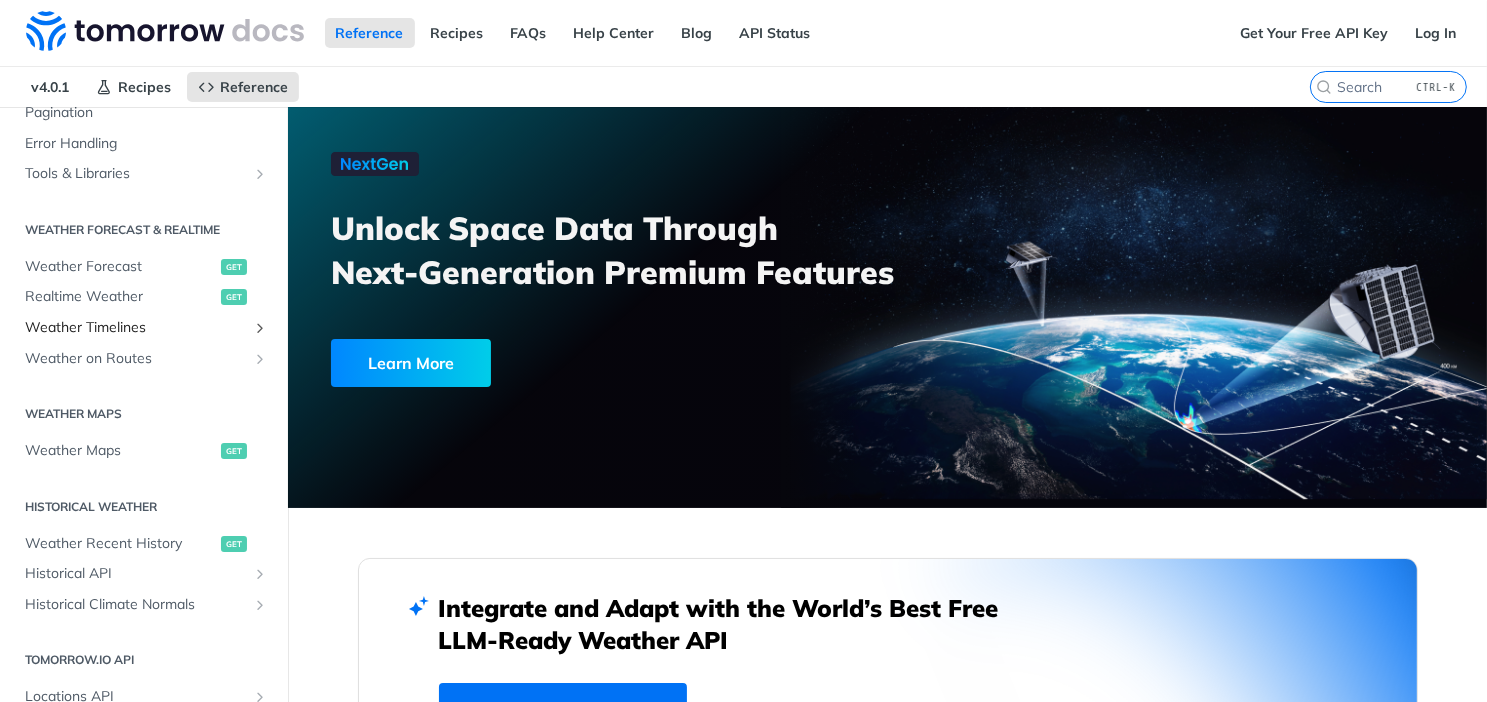 scroll, scrollTop: 300, scrollLeft: 0, axis: vertical 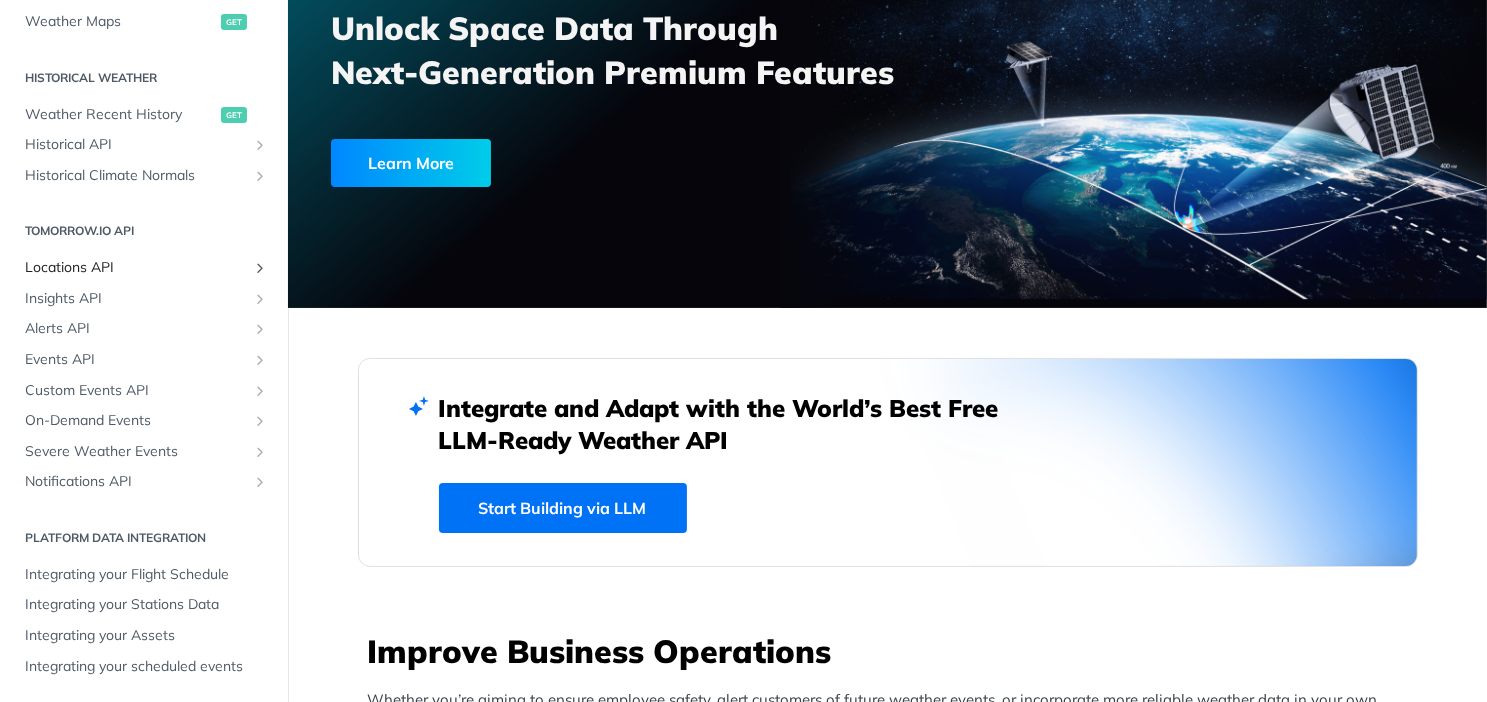 click on "Locations API" at bounding box center [136, 268] 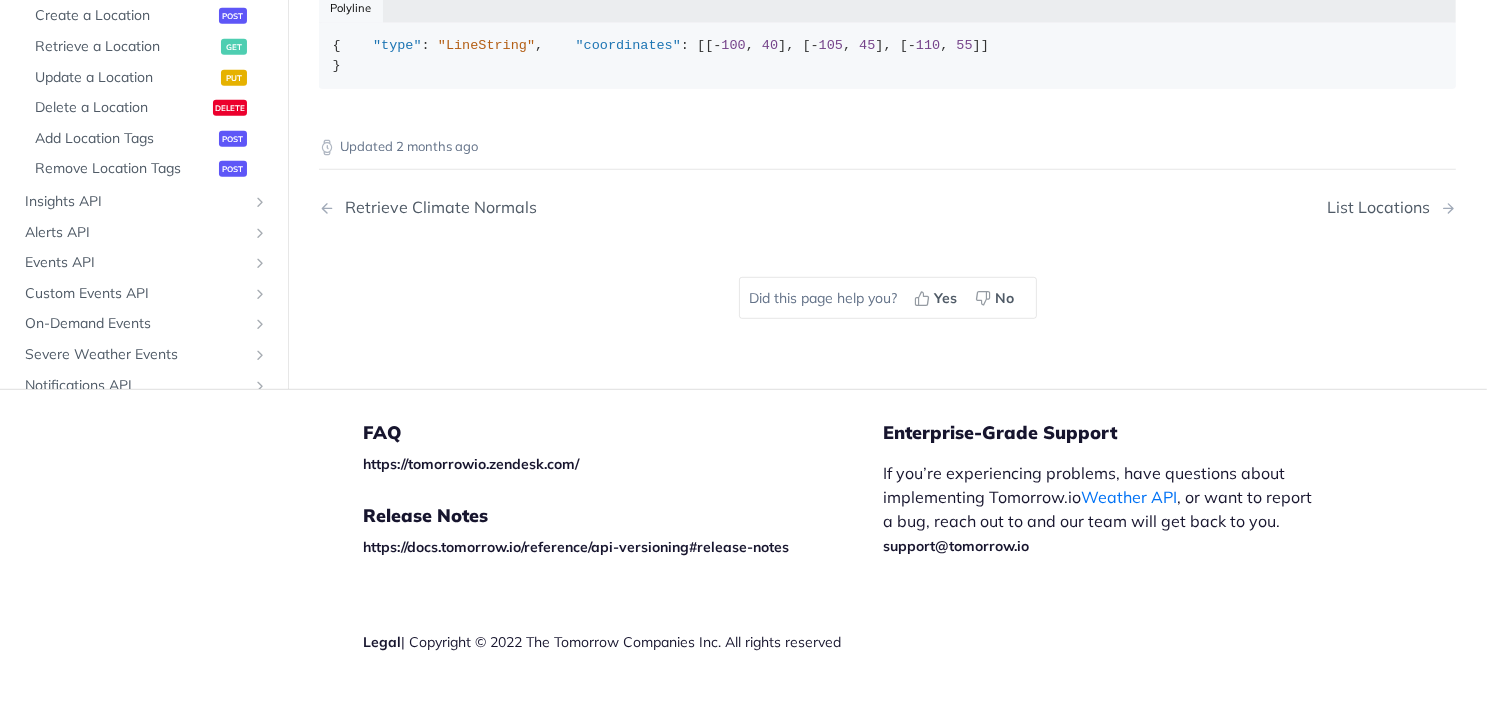 scroll, scrollTop: 1172, scrollLeft: 0, axis: vertical 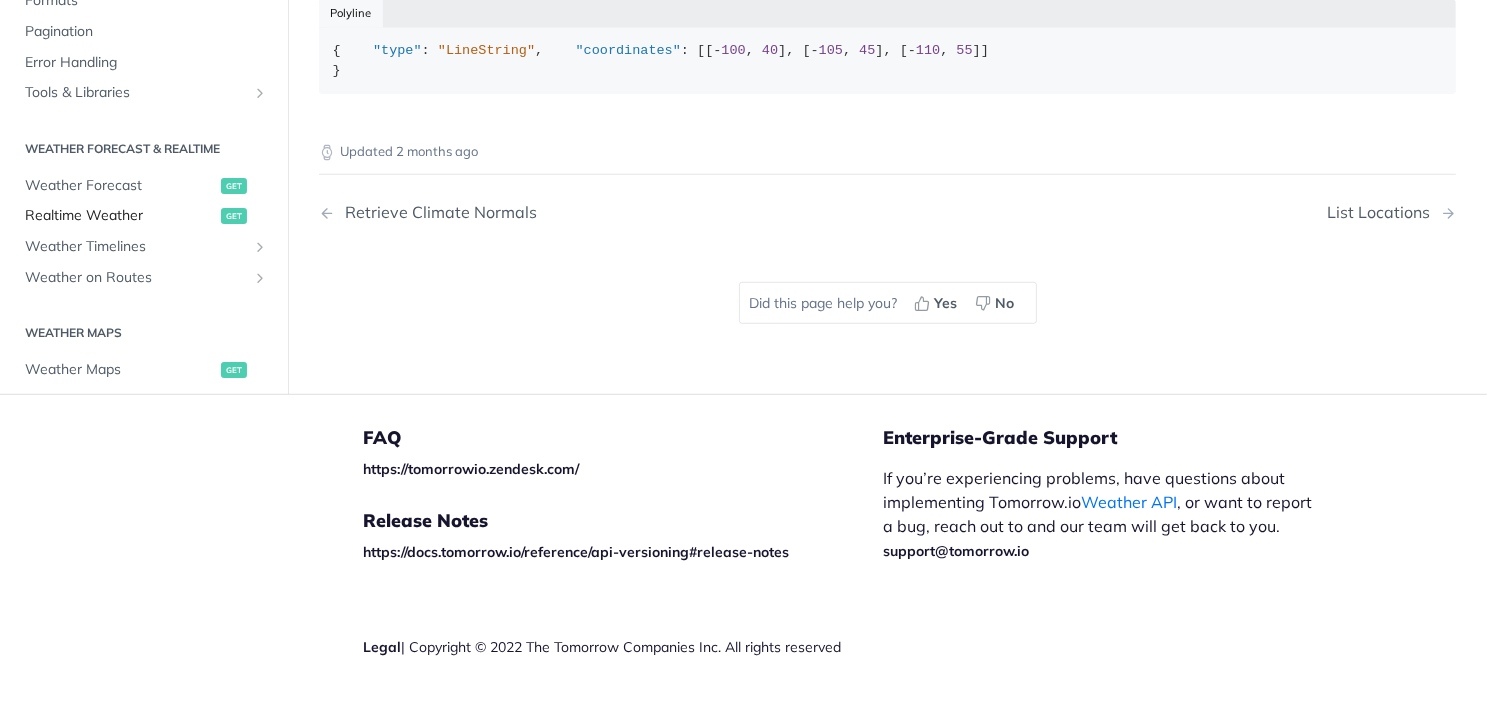 click on "Realtime Weather" at bounding box center (120, 217) 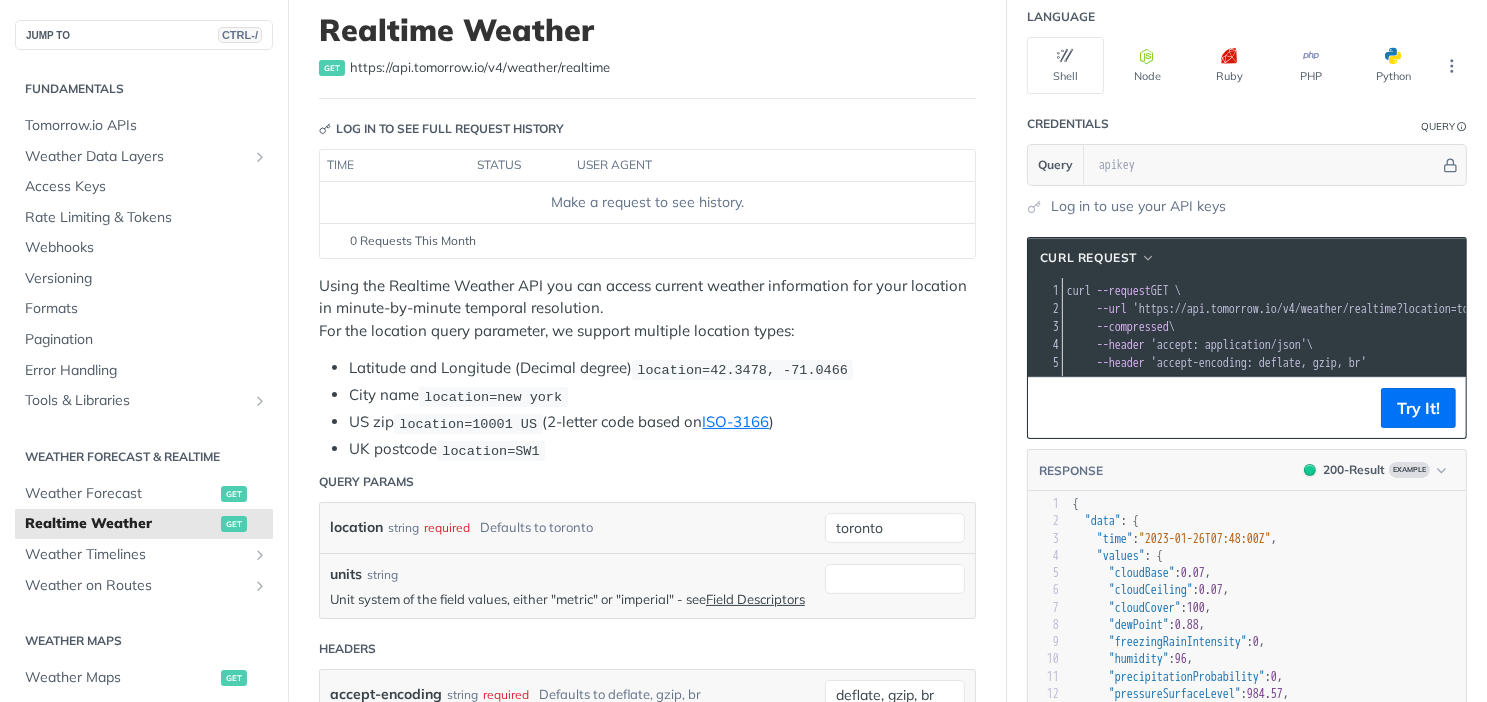 scroll, scrollTop: 0, scrollLeft: 0, axis: both 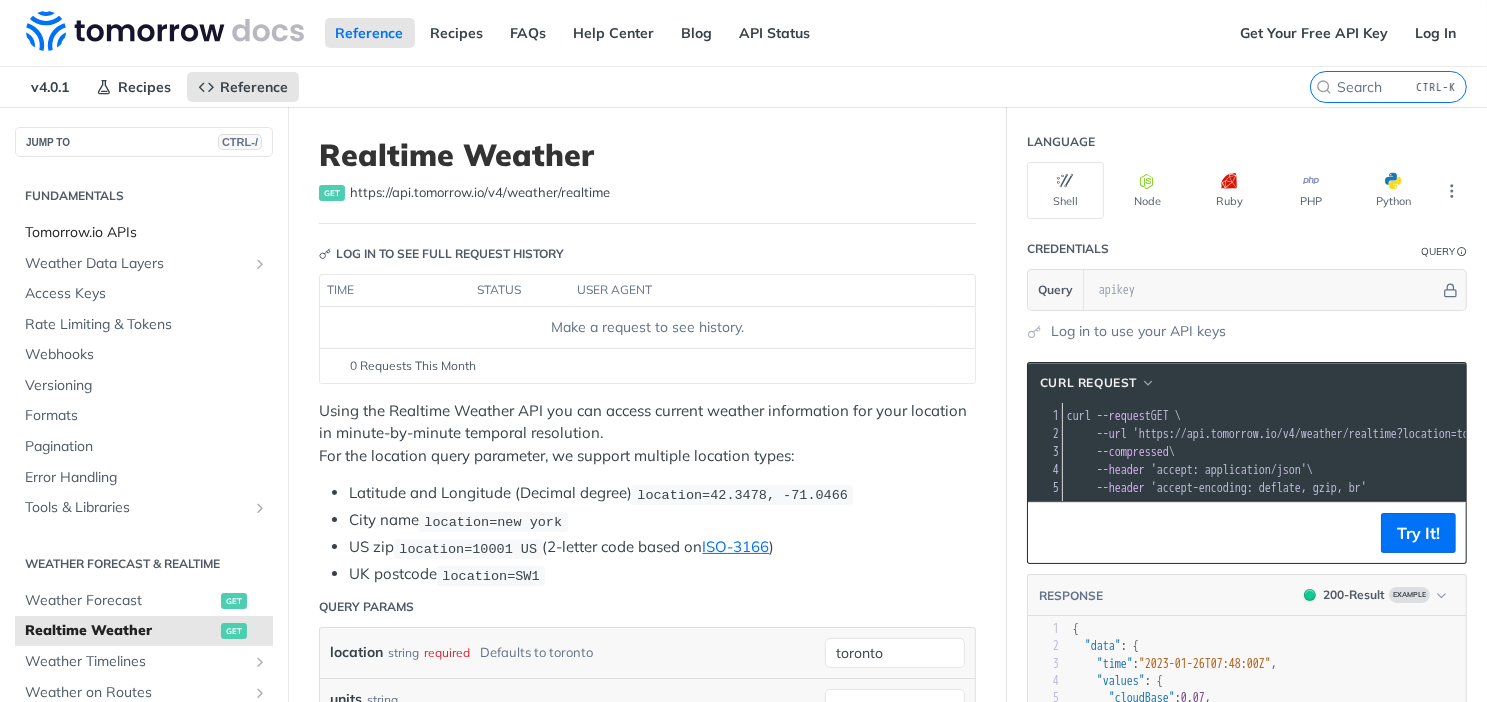 click on "Tomorrow.io APIs" at bounding box center (146, 233) 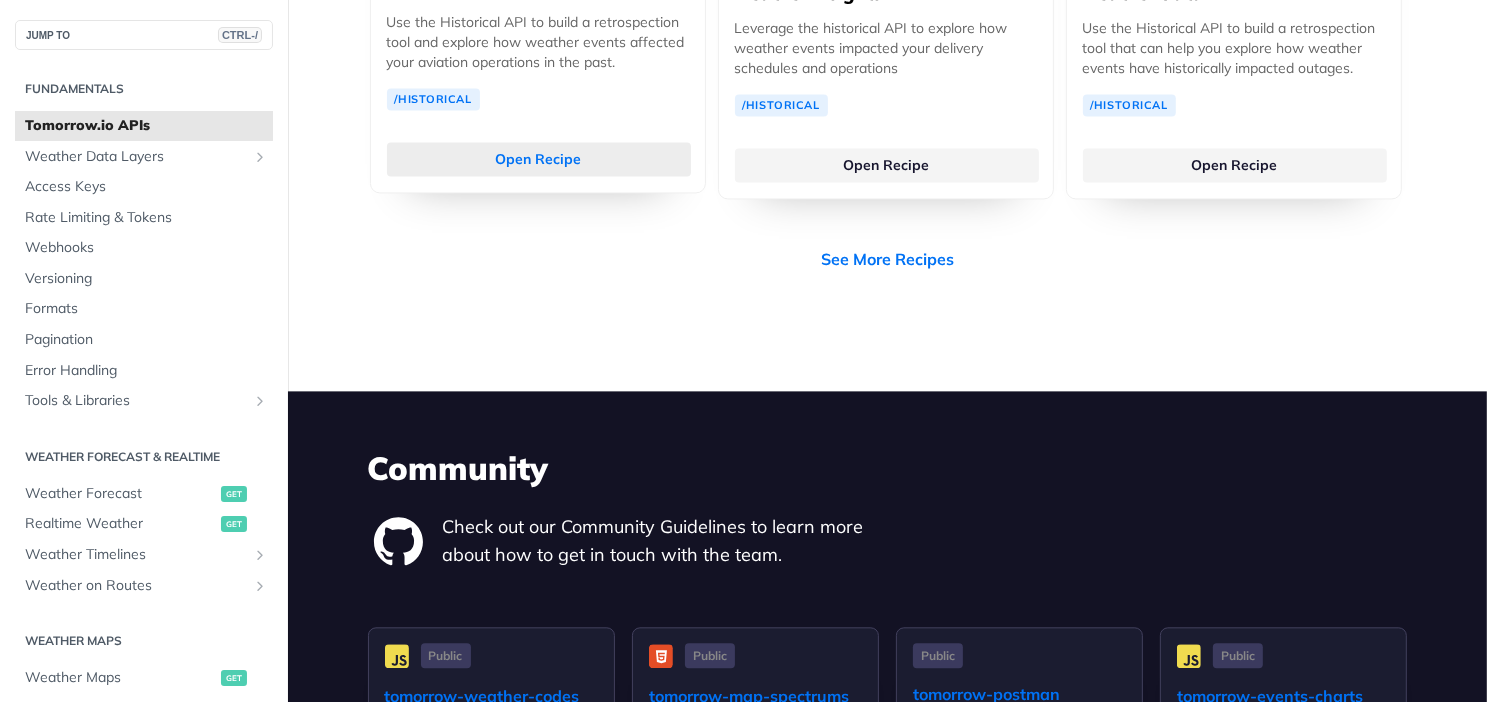scroll, scrollTop: 4147, scrollLeft: 0, axis: vertical 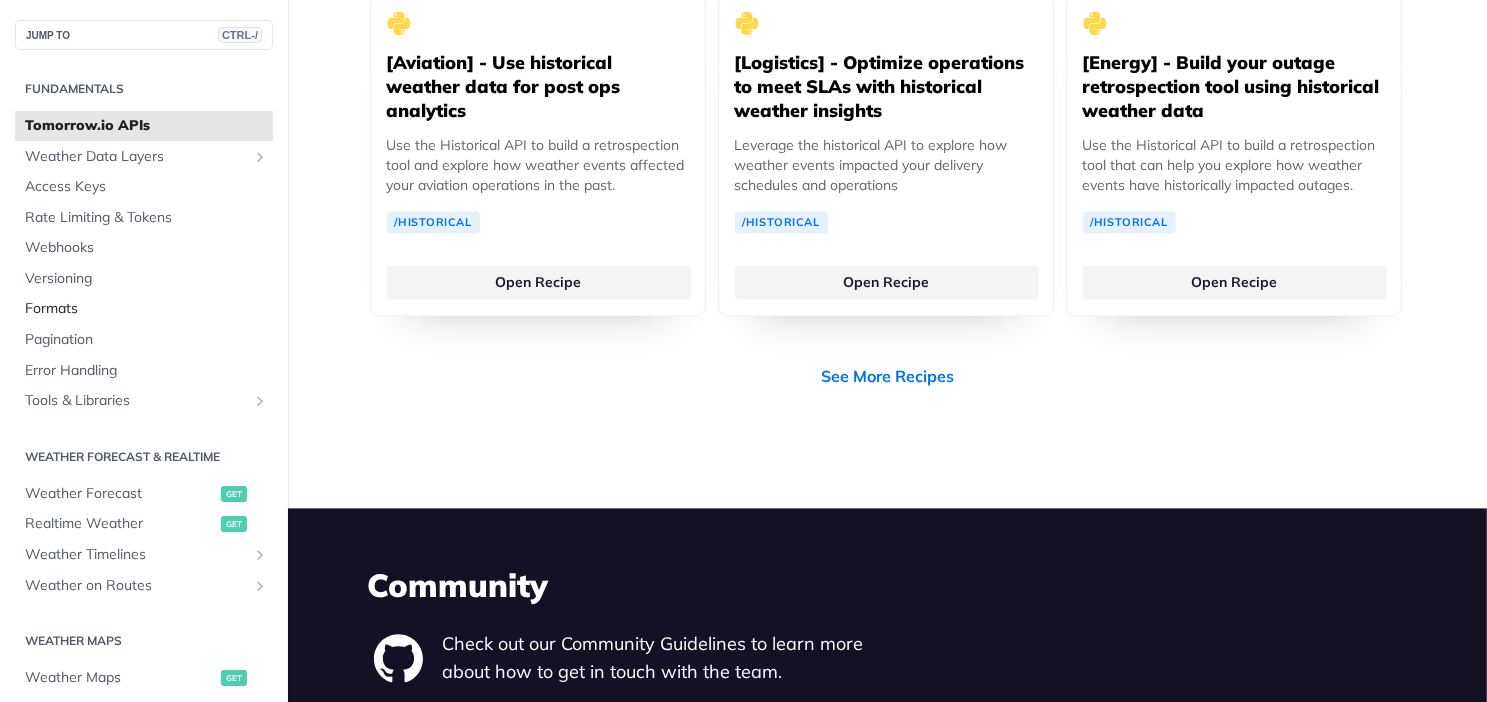 click on "Formats" at bounding box center (146, 309) 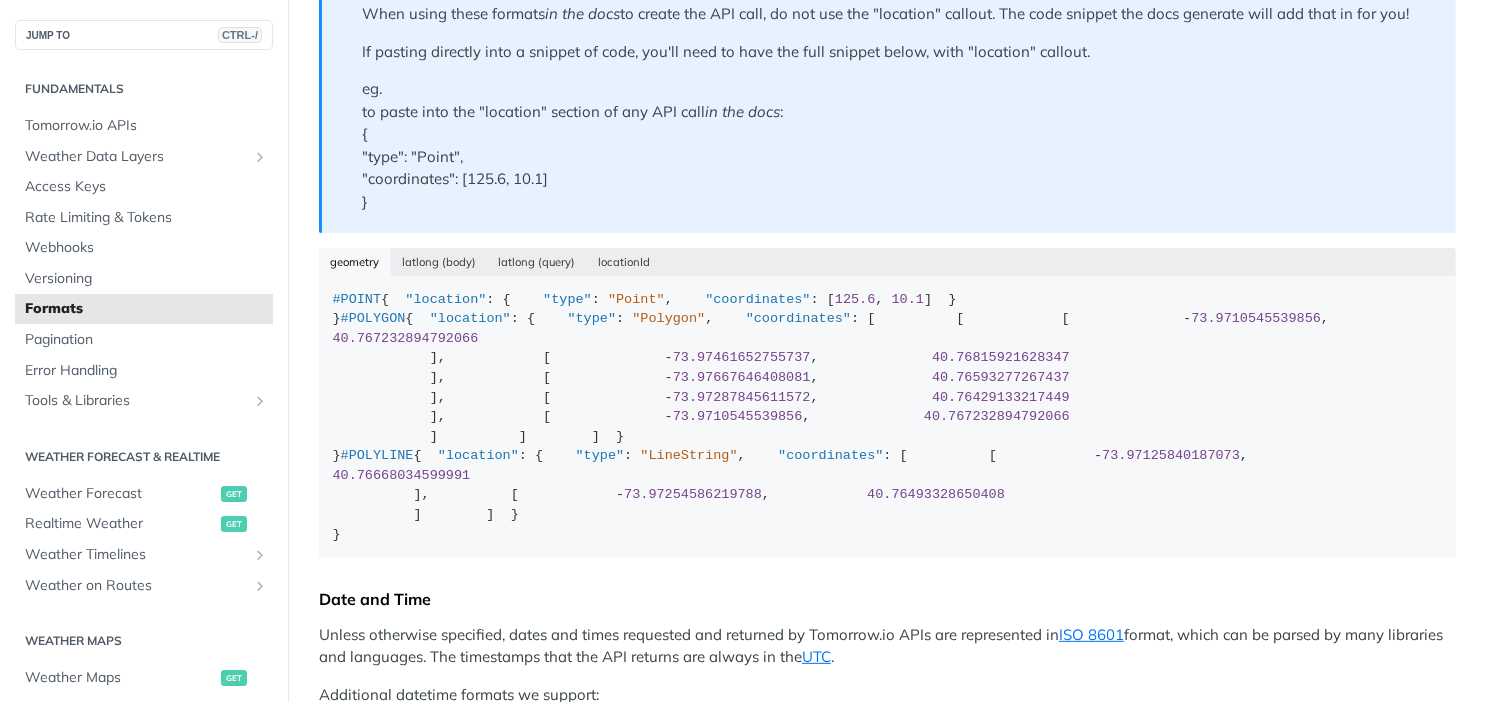 scroll, scrollTop: 600, scrollLeft: 0, axis: vertical 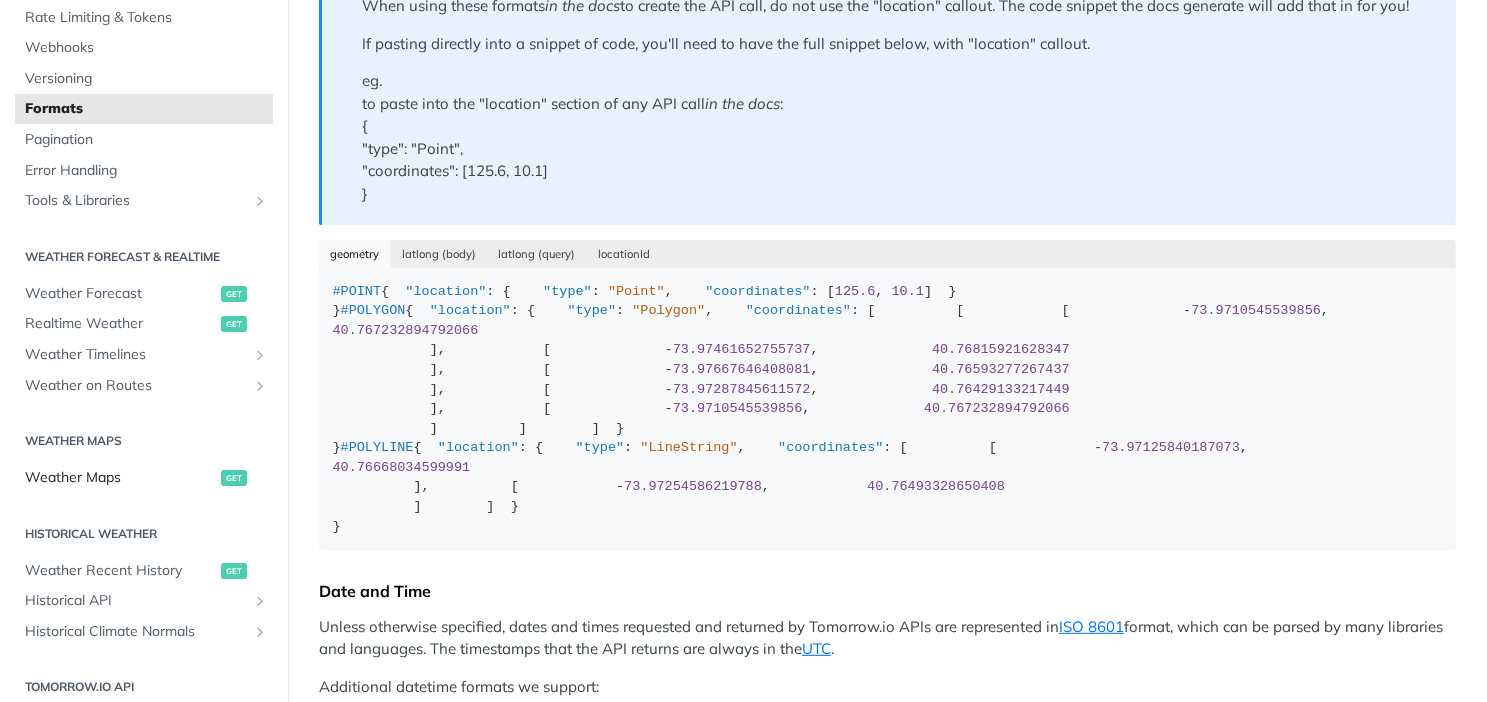 click on "Weather Maps" at bounding box center [120, 478] 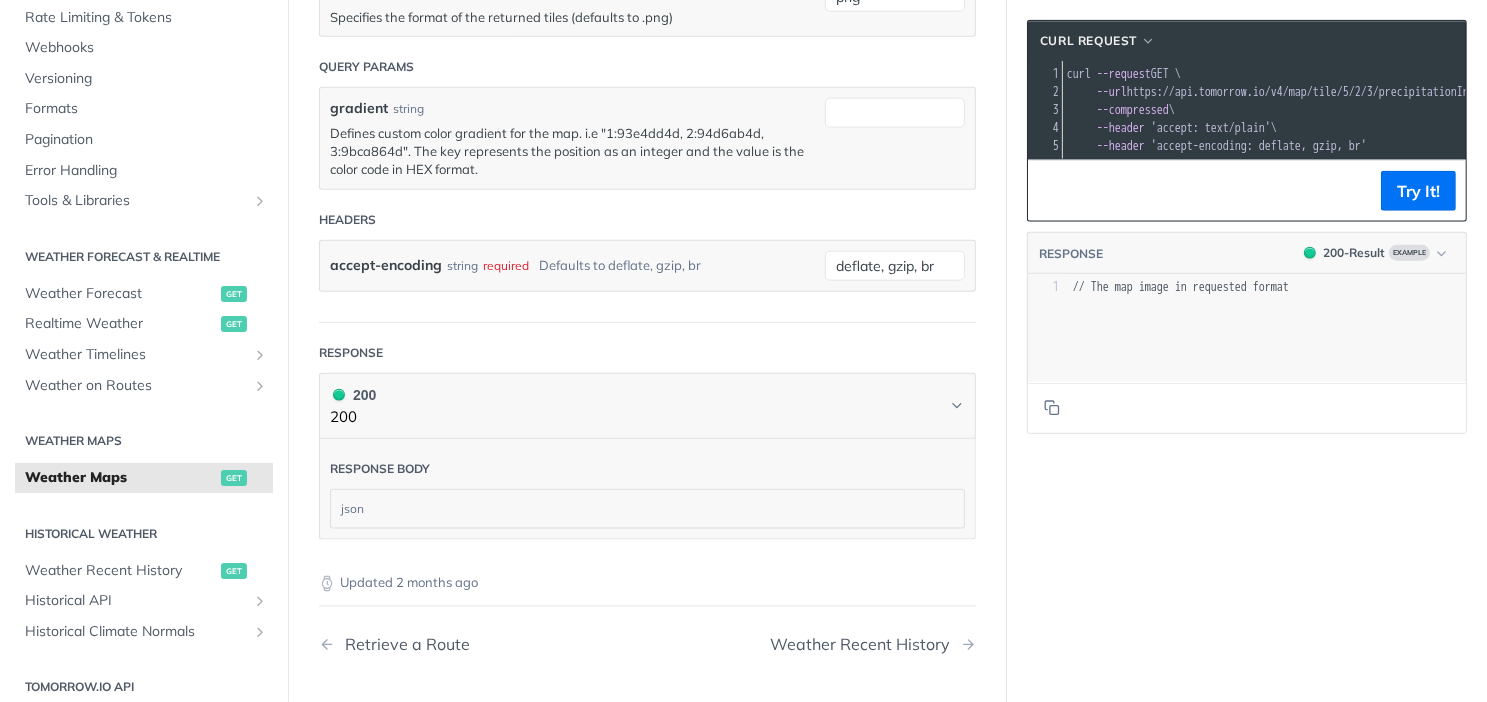 scroll, scrollTop: 2300, scrollLeft: 0, axis: vertical 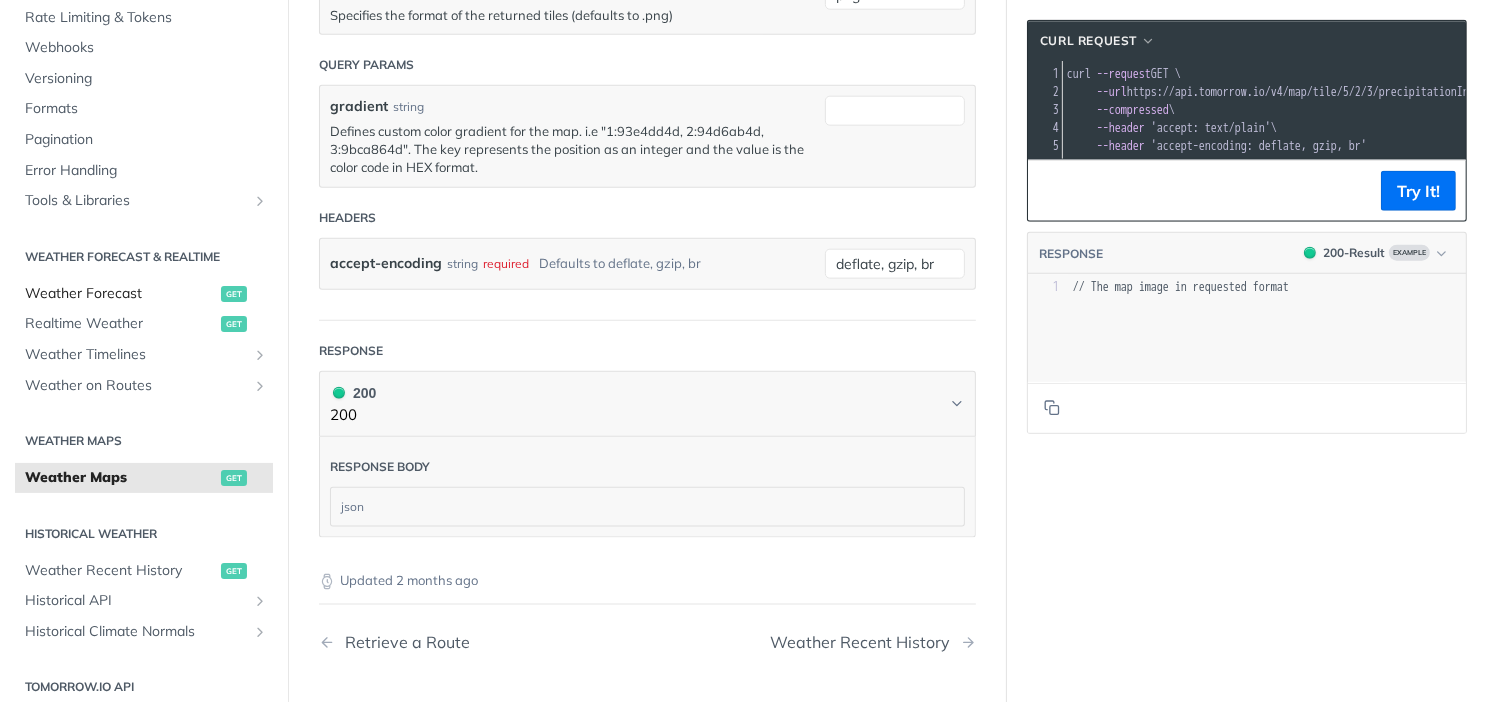 click on "Weather Forecast" at bounding box center [120, 294] 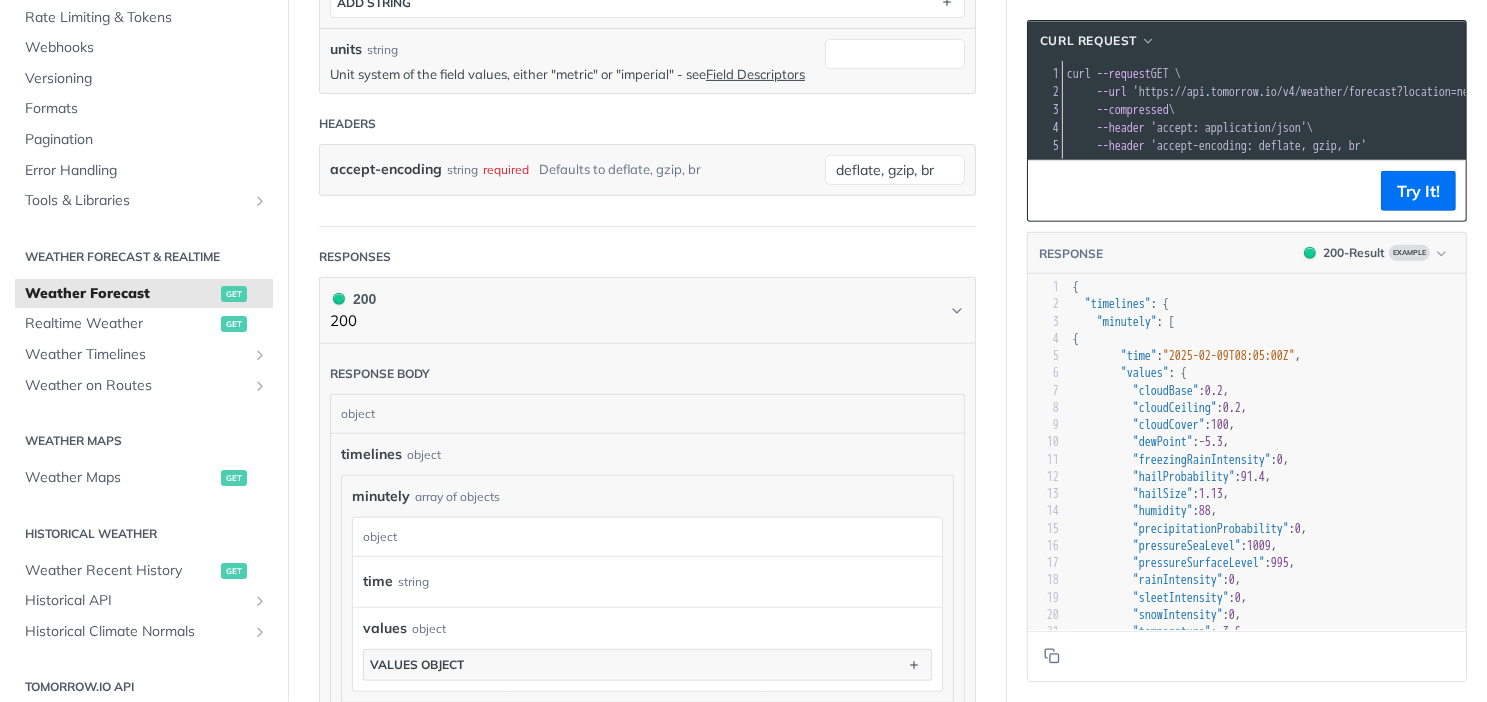 scroll, scrollTop: 800, scrollLeft: 0, axis: vertical 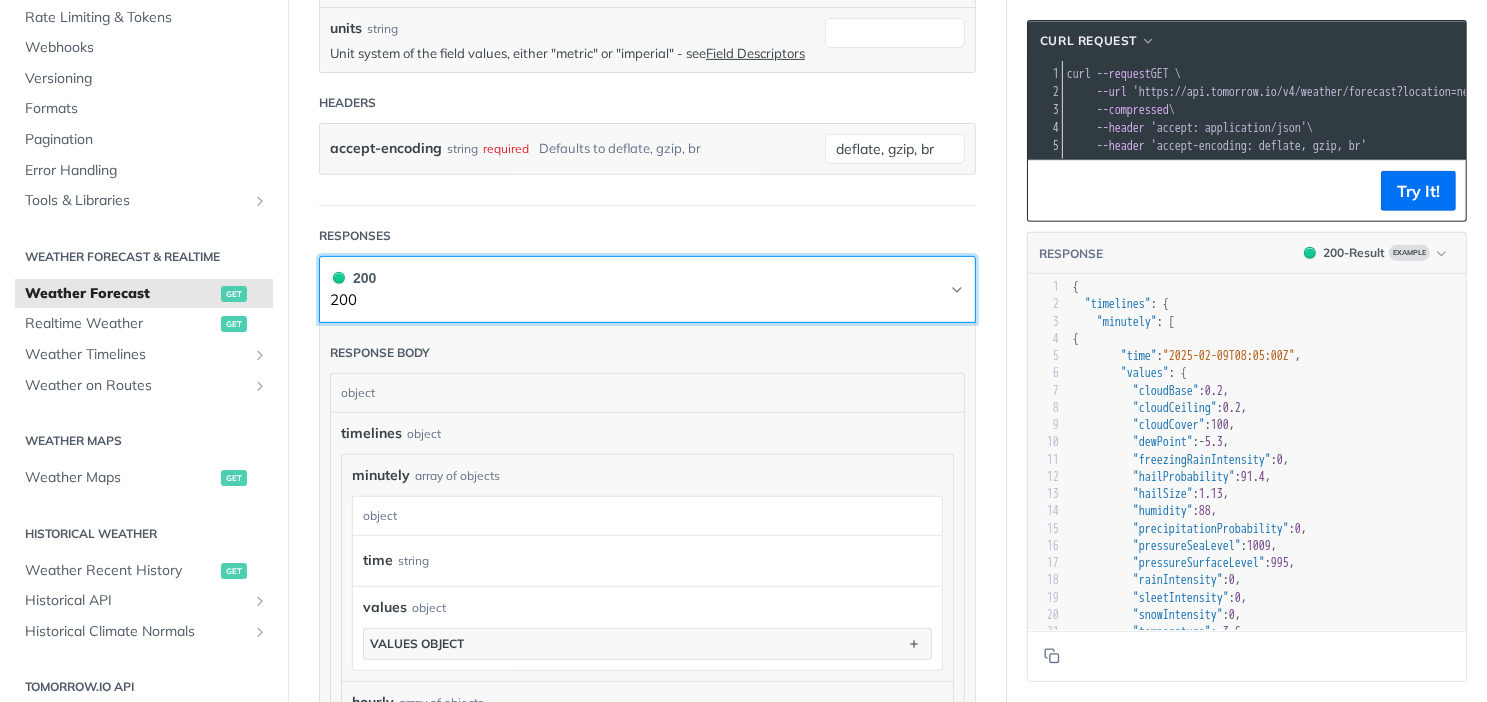 click 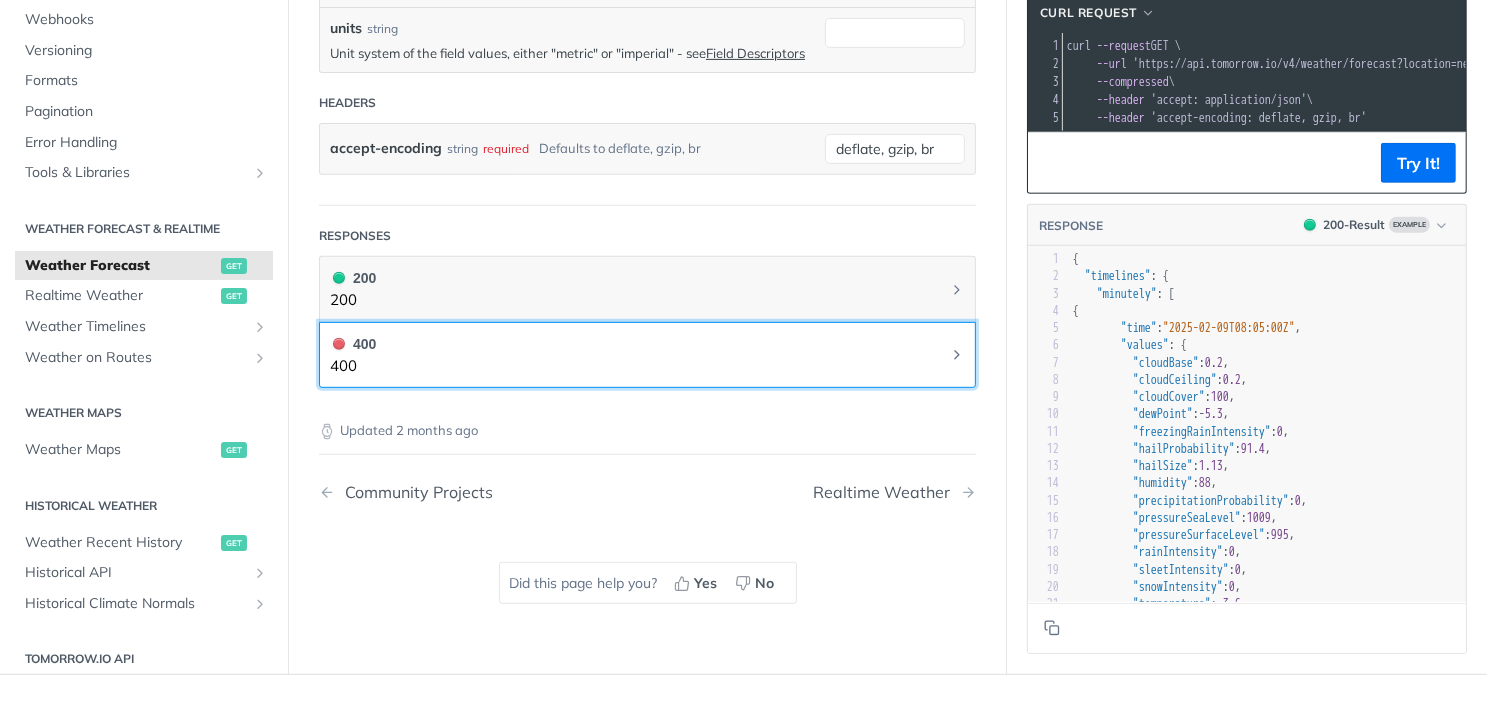 click on "400 400" at bounding box center [647, 355] 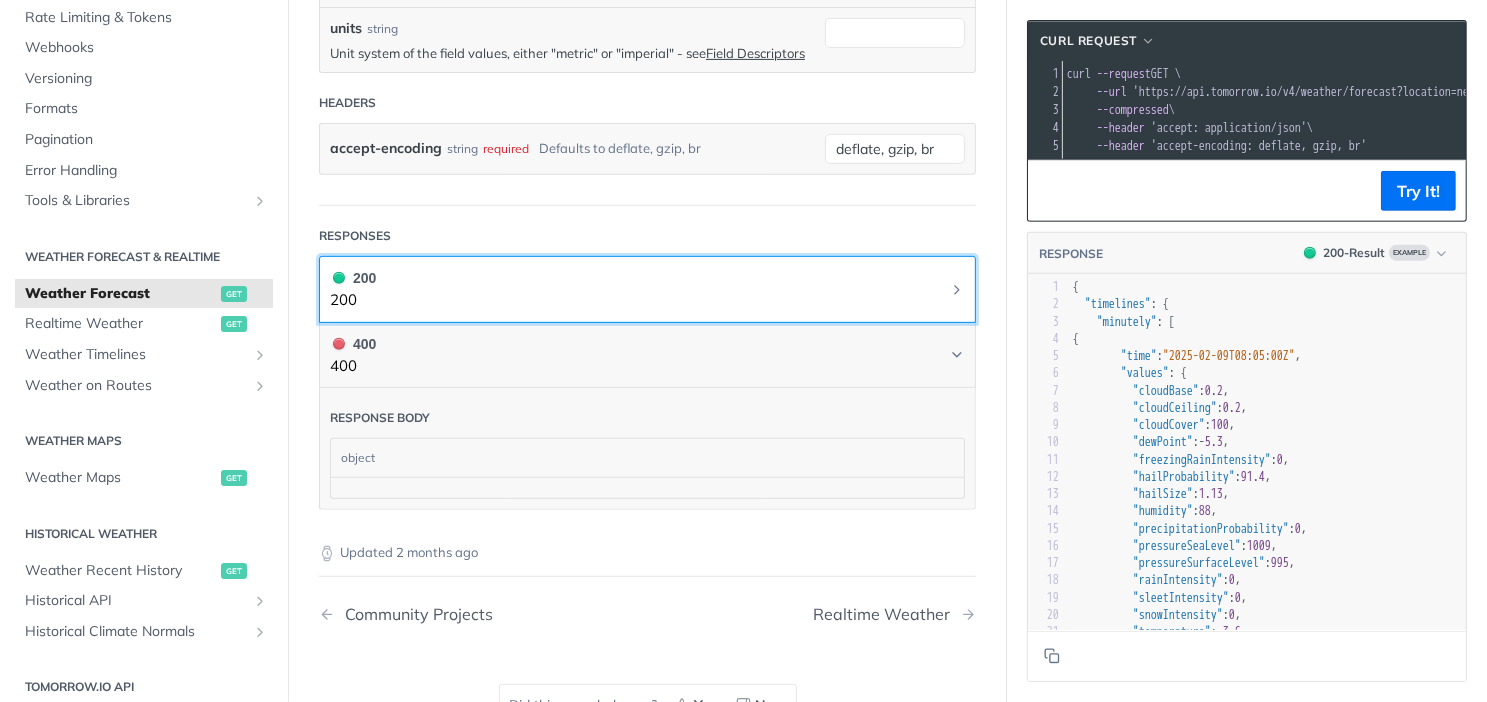 click on "200 200" at bounding box center [647, 289] 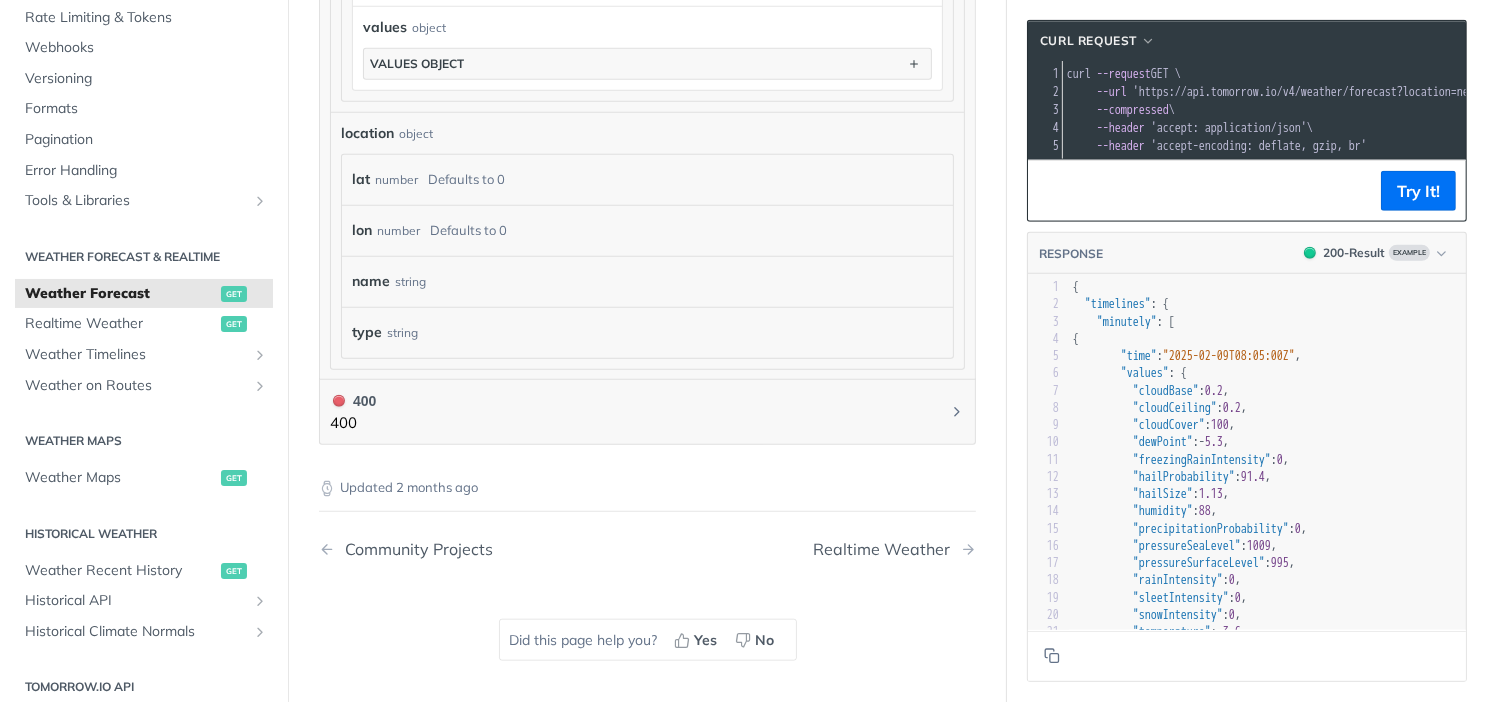 scroll, scrollTop: 1816, scrollLeft: 0, axis: vertical 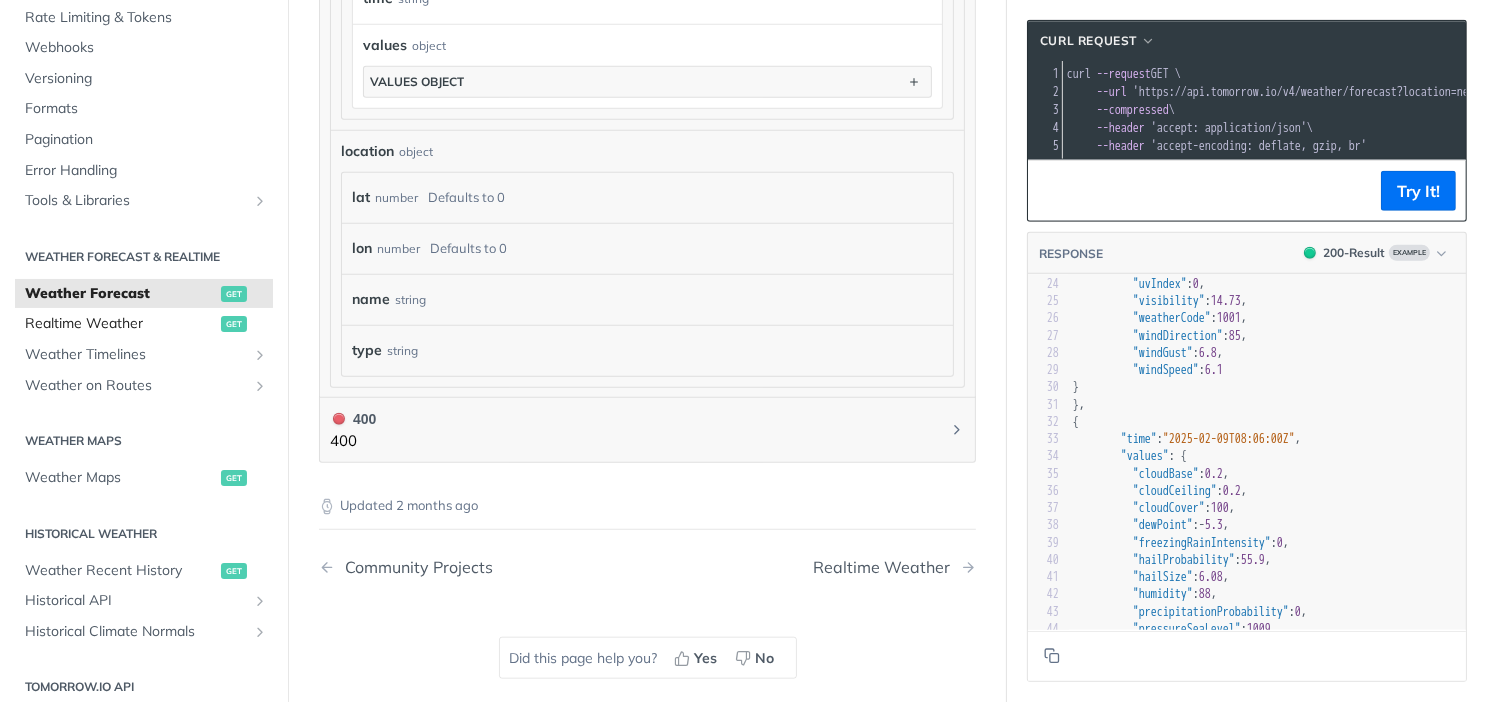 click on "Realtime Weather" at bounding box center [120, 324] 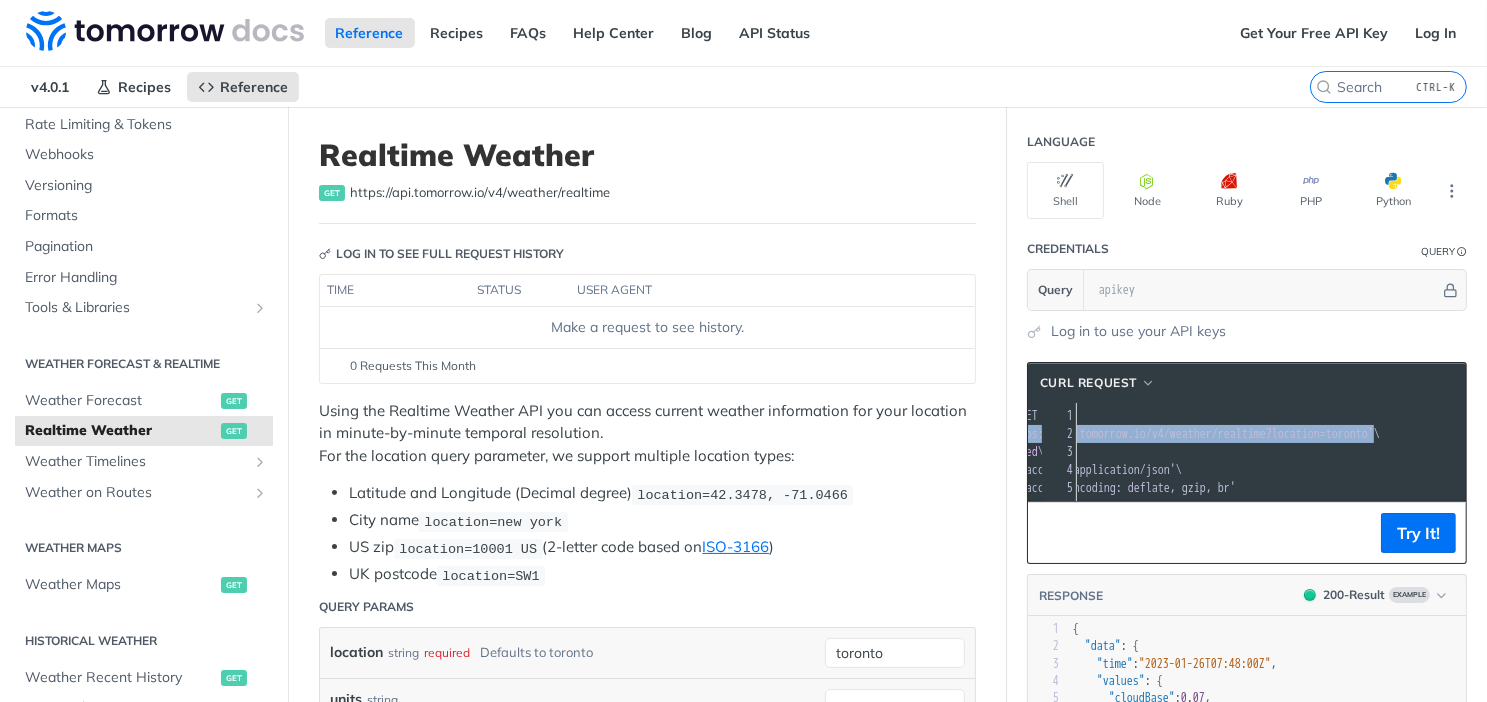 drag, startPoint x: 1152, startPoint y: 425, endPoint x: 1451, endPoint y: 432, distance: 299.08194 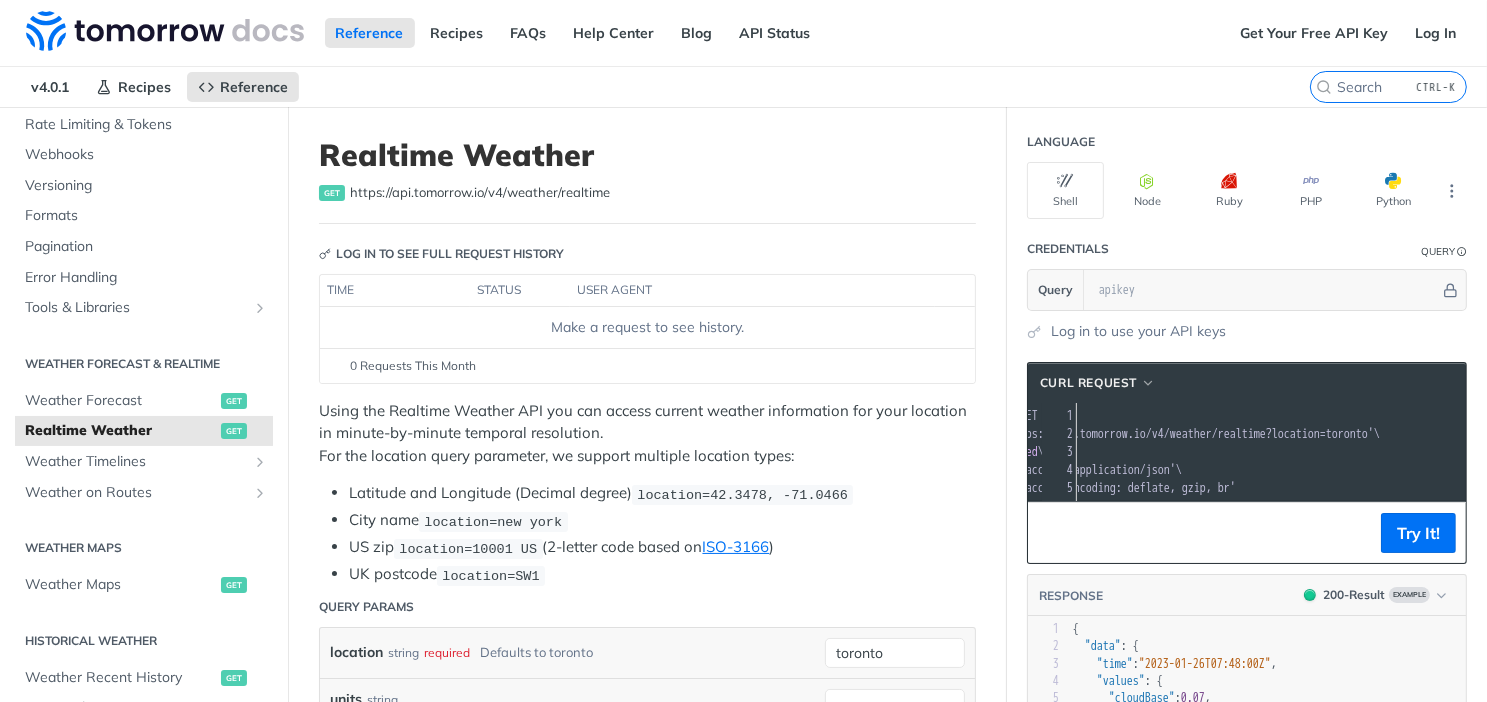 click on "'https://api.tomorrow.io/v4/weather/realtime?location=toronto'" at bounding box center [1188, 434] 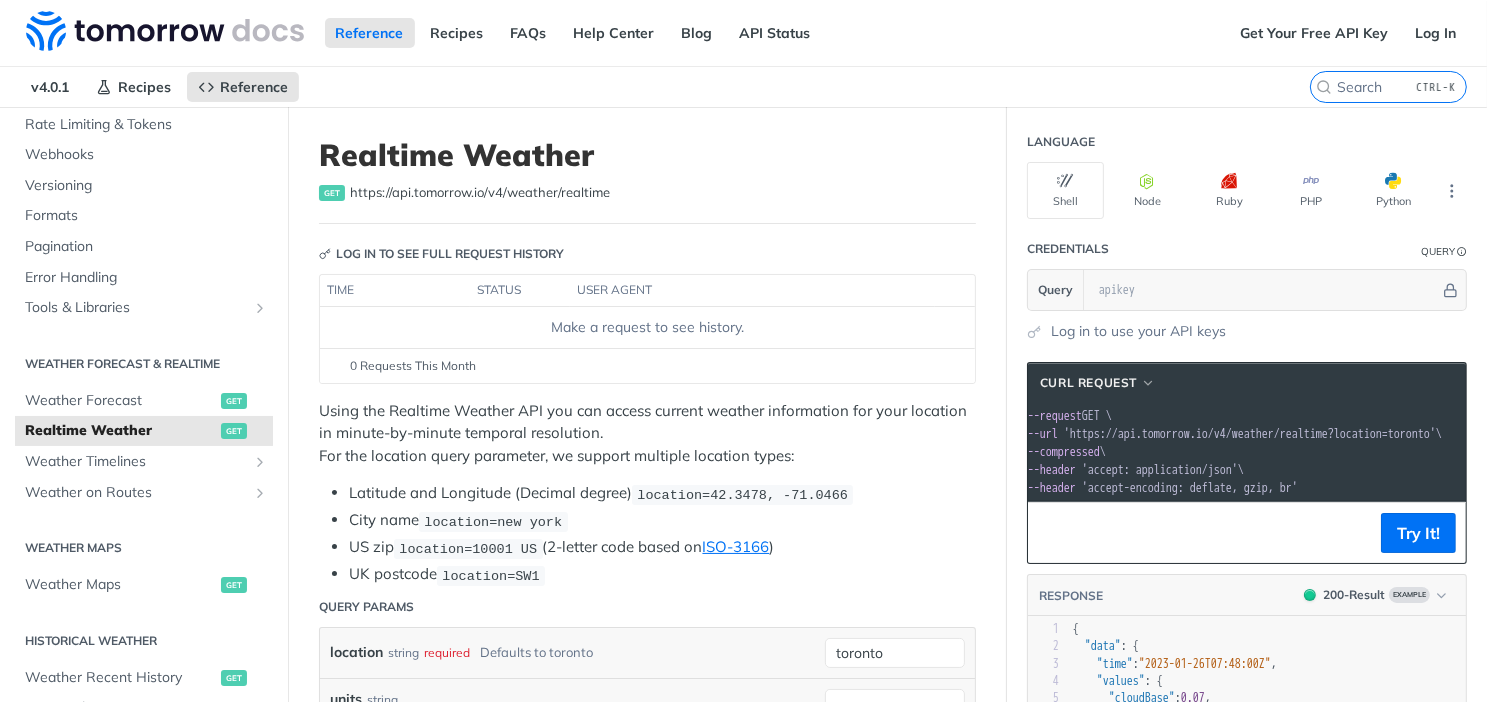 scroll, scrollTop: 0, scrollLeft: 0, axis: both 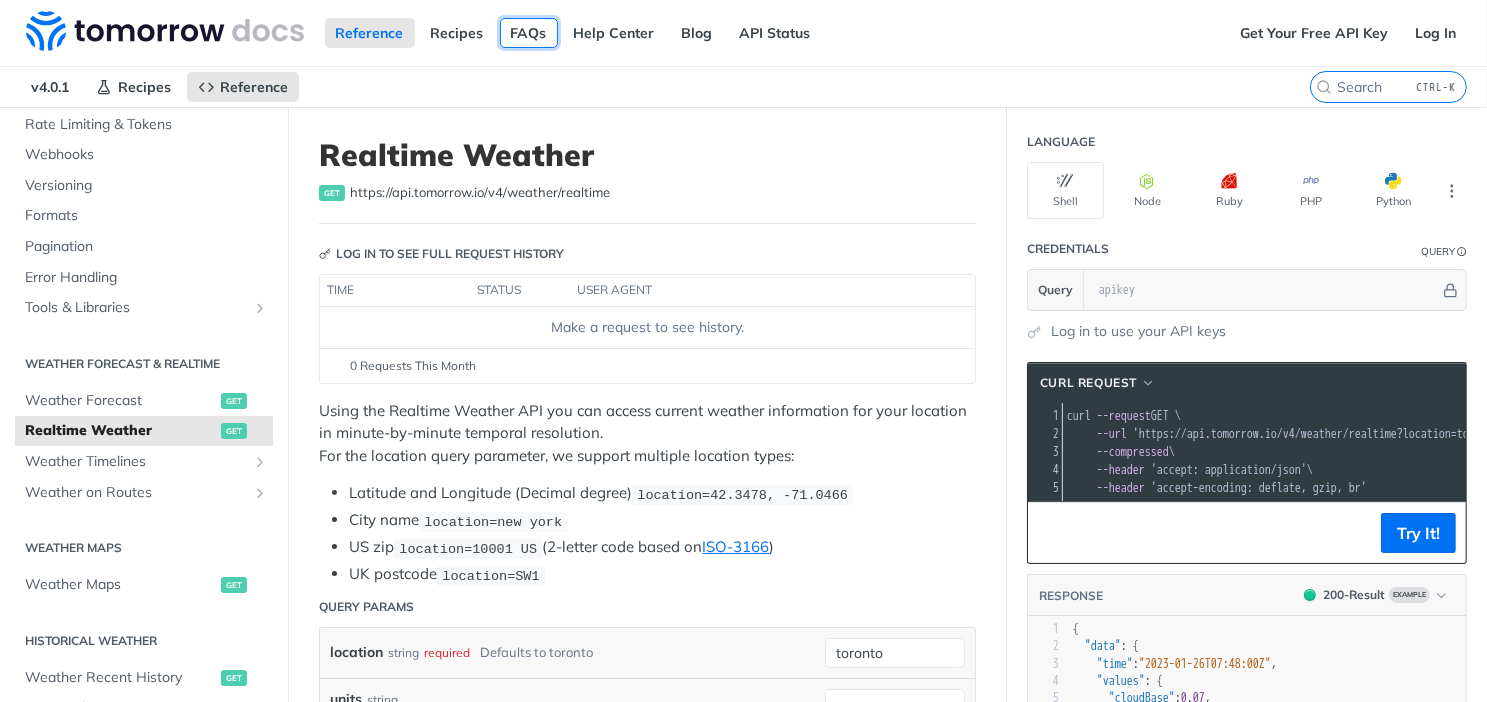 click on "FAQs" at bounding box center [529, 33] 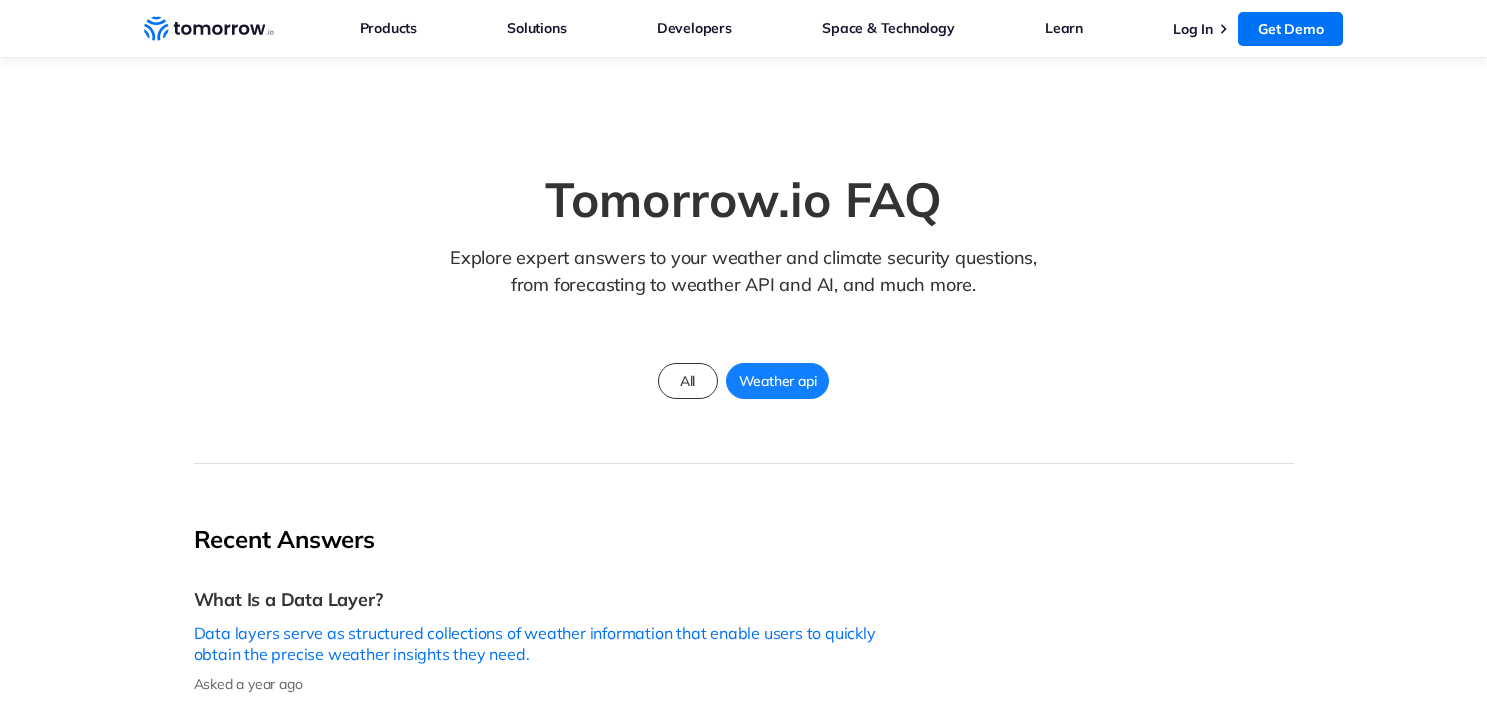 scroll, scrollTop: 0, scrollLeft: 0, axis: both 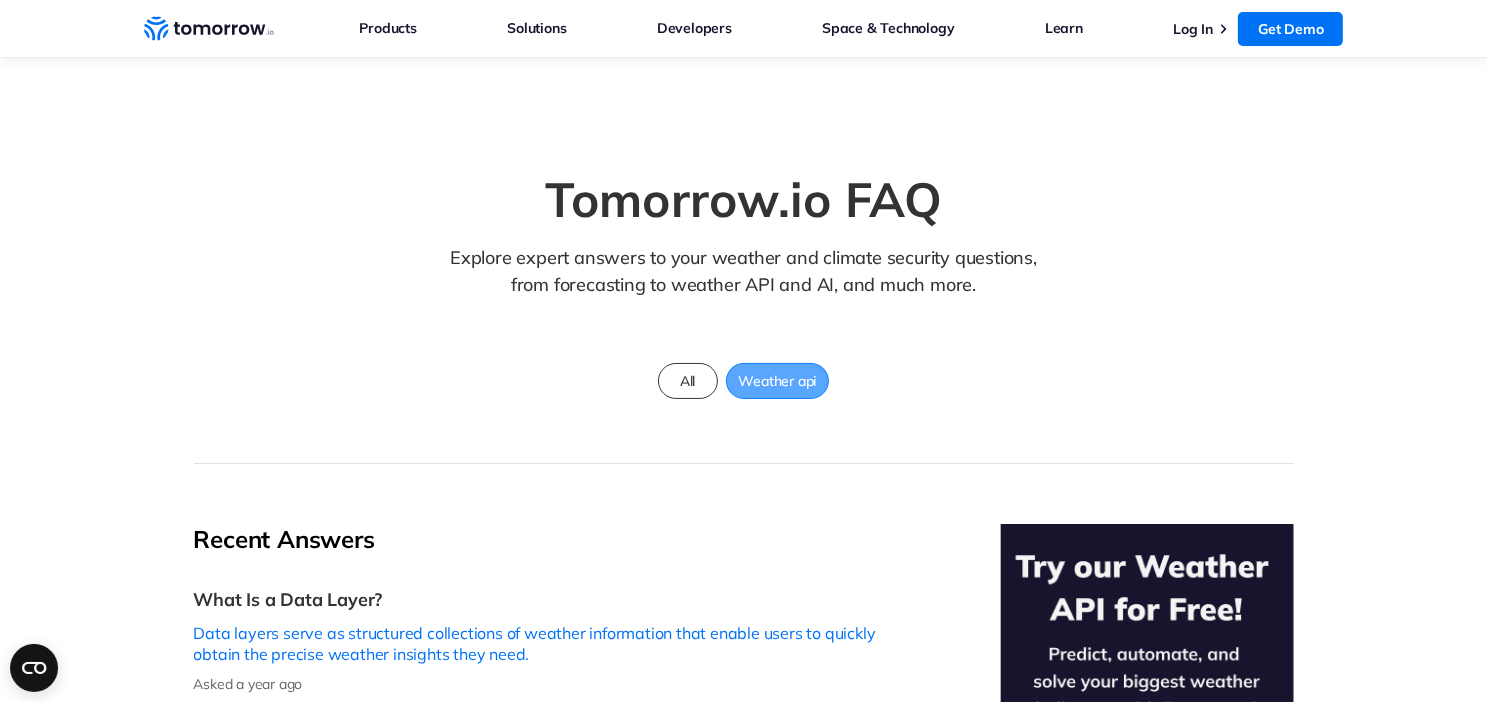 click on "Weather api" at bounding box center [778, 381] 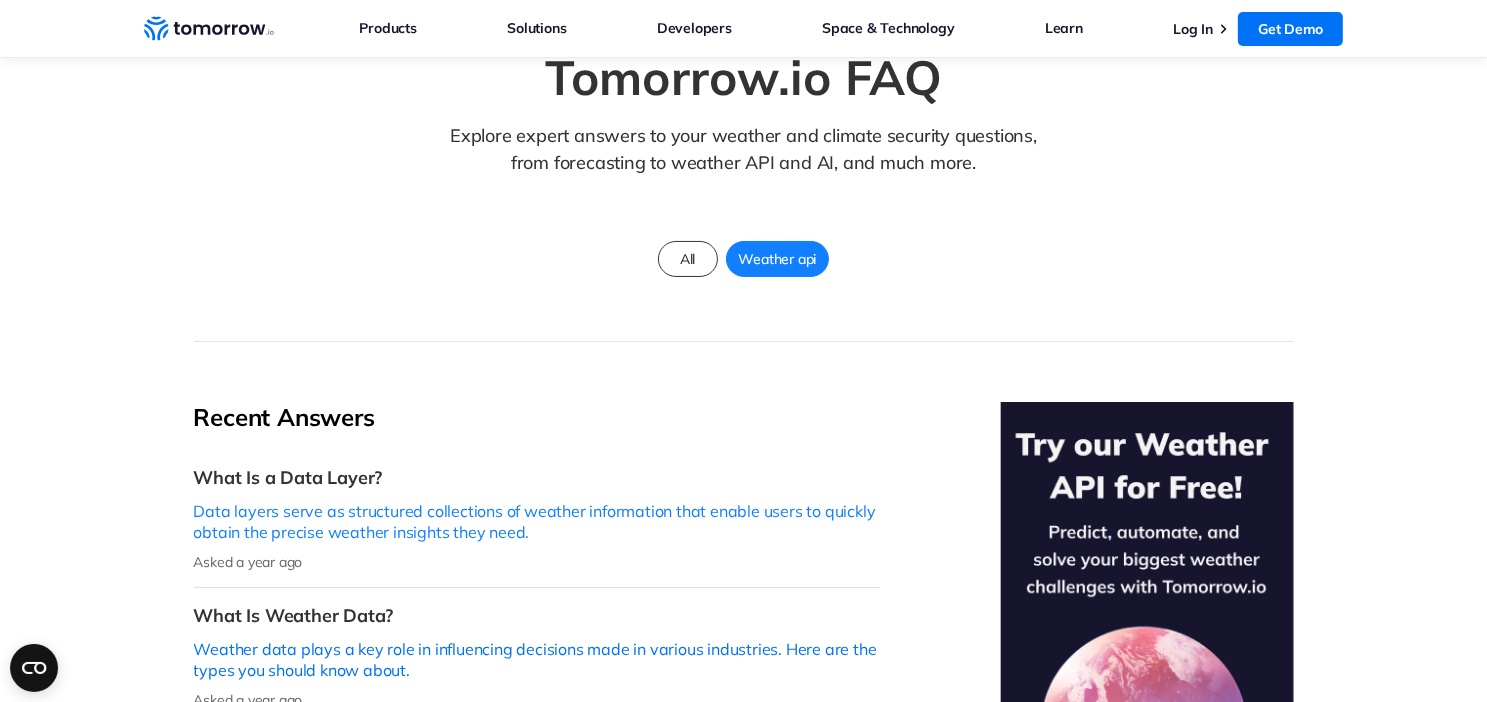 scroll, scrollTop: 0, scrollLeft: 0, axis: both 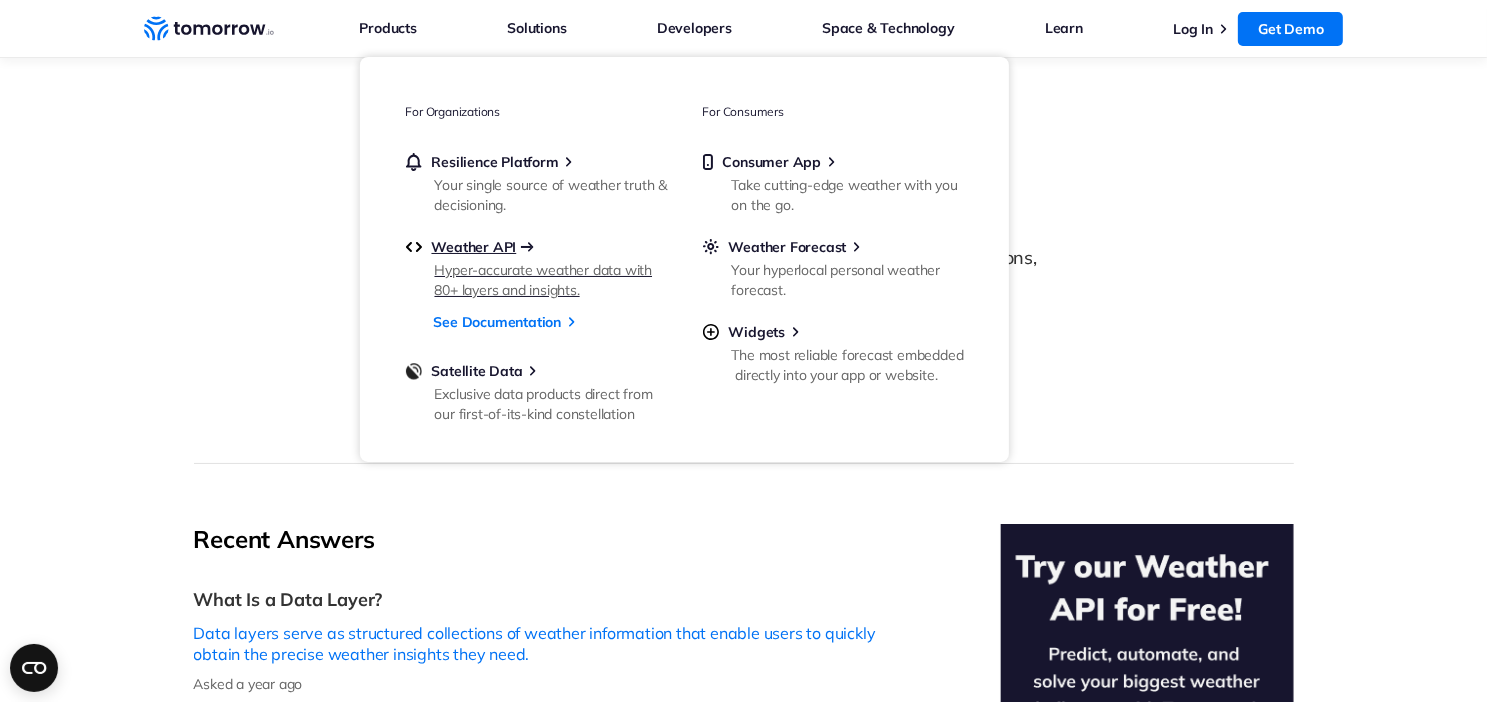 click on "Weather API" at bounding box center (474, 247) 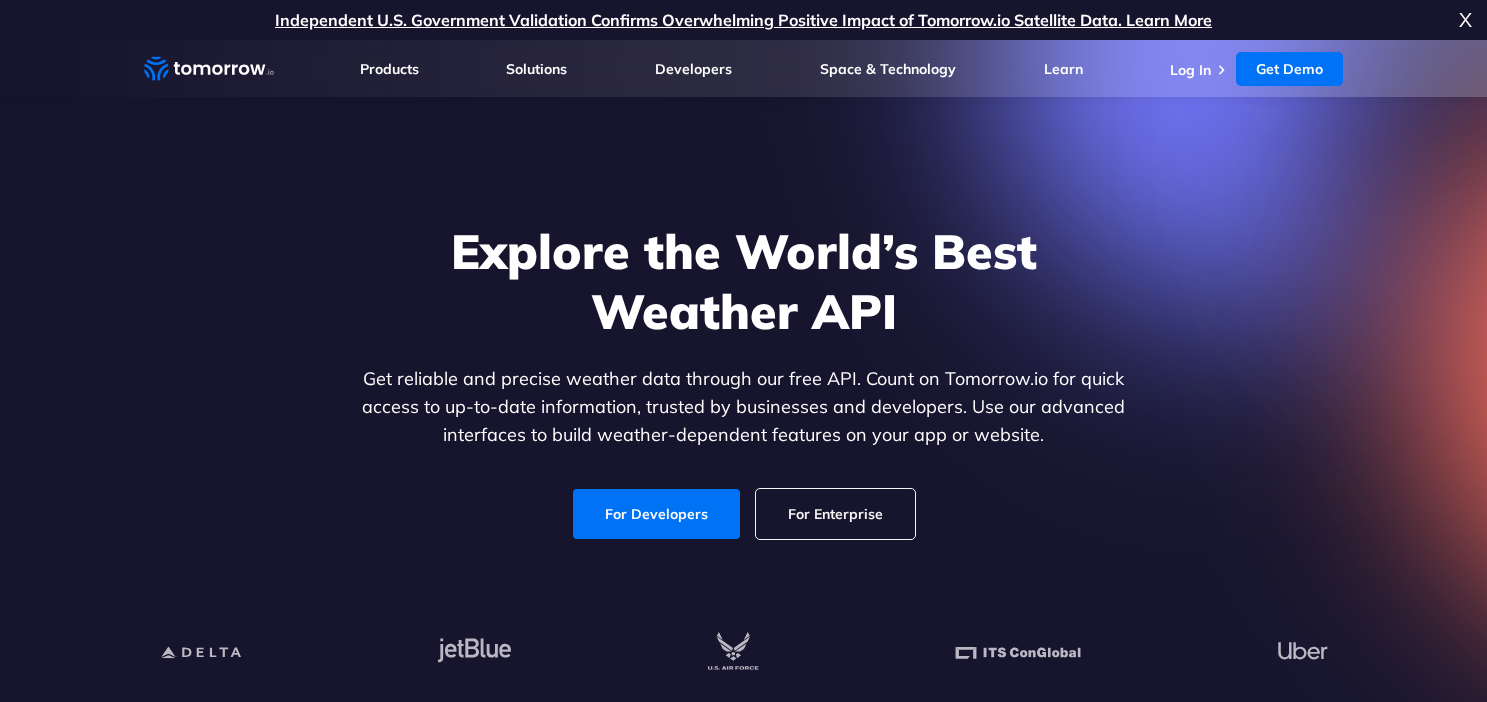 scroll, scrollTop: 0, scrollLeft: 0, axis: both 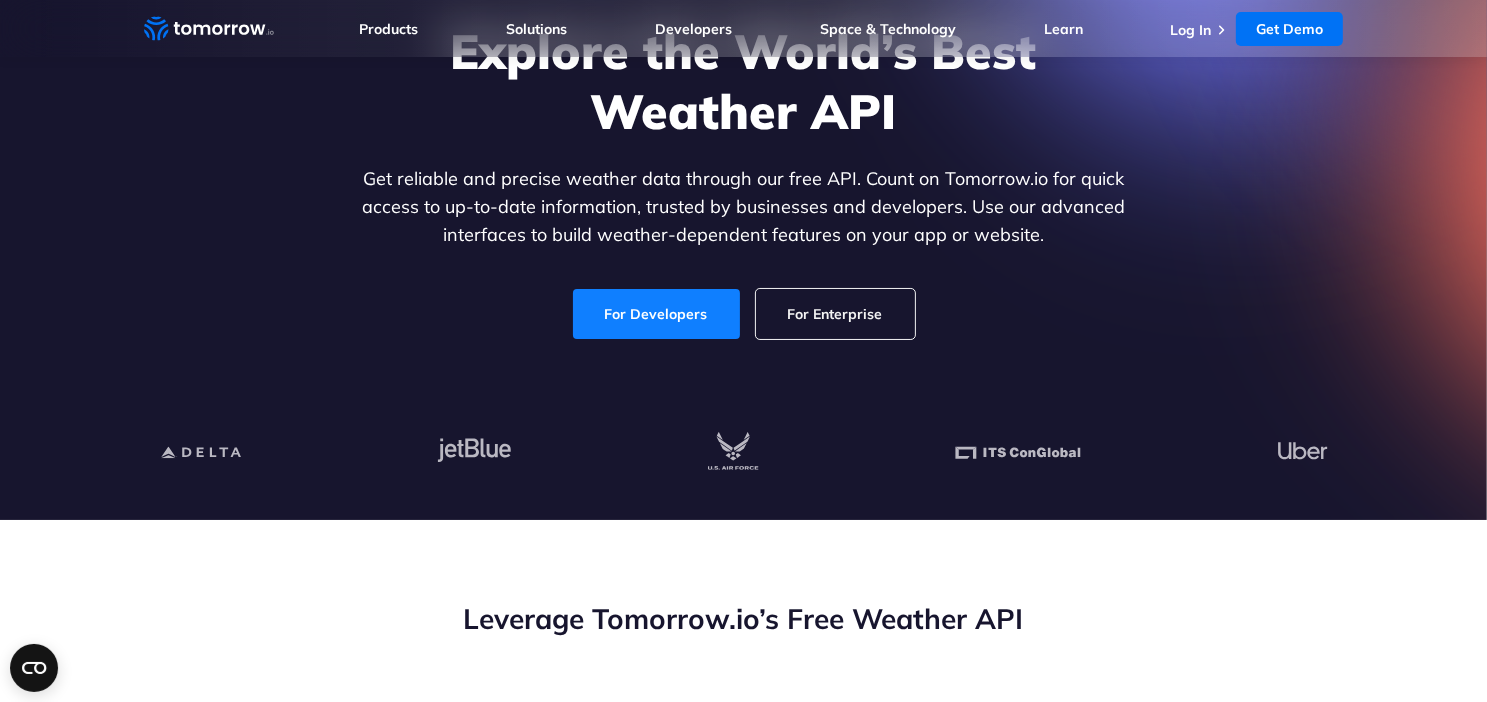click on "For Developers" at bounding box center [656, 314] 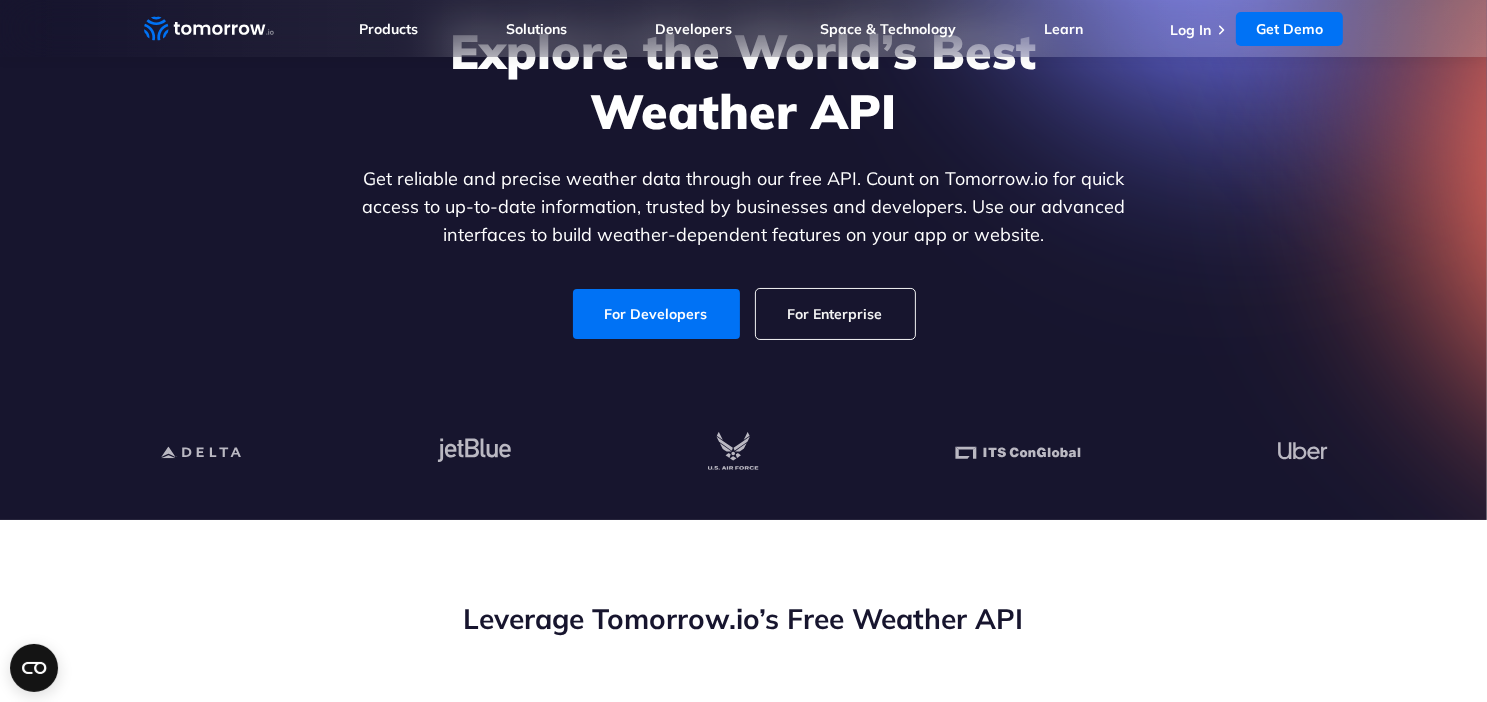 click on "For Enterprise" at bounding box center (835, 314) 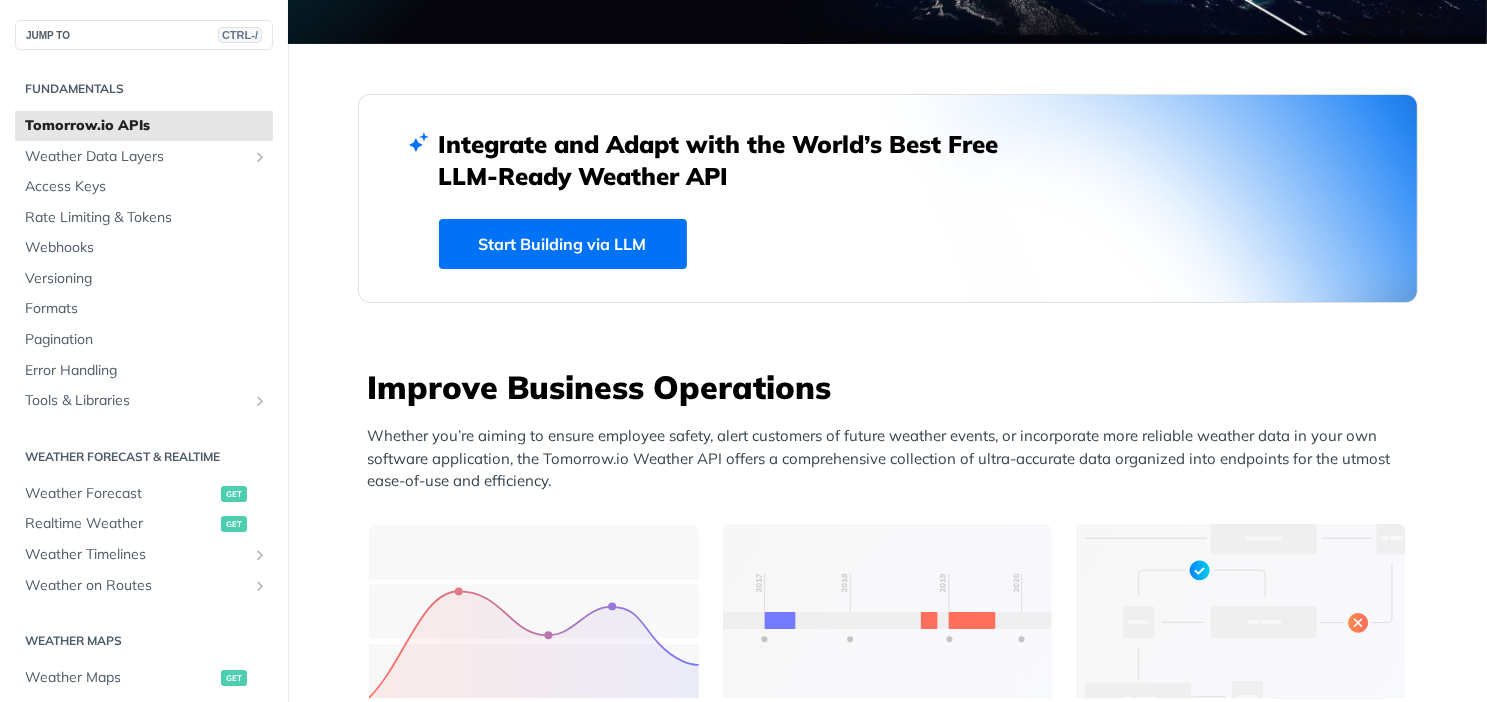 scroll, scrollTop: 500, scrollLeft: 0, axis: vertical 